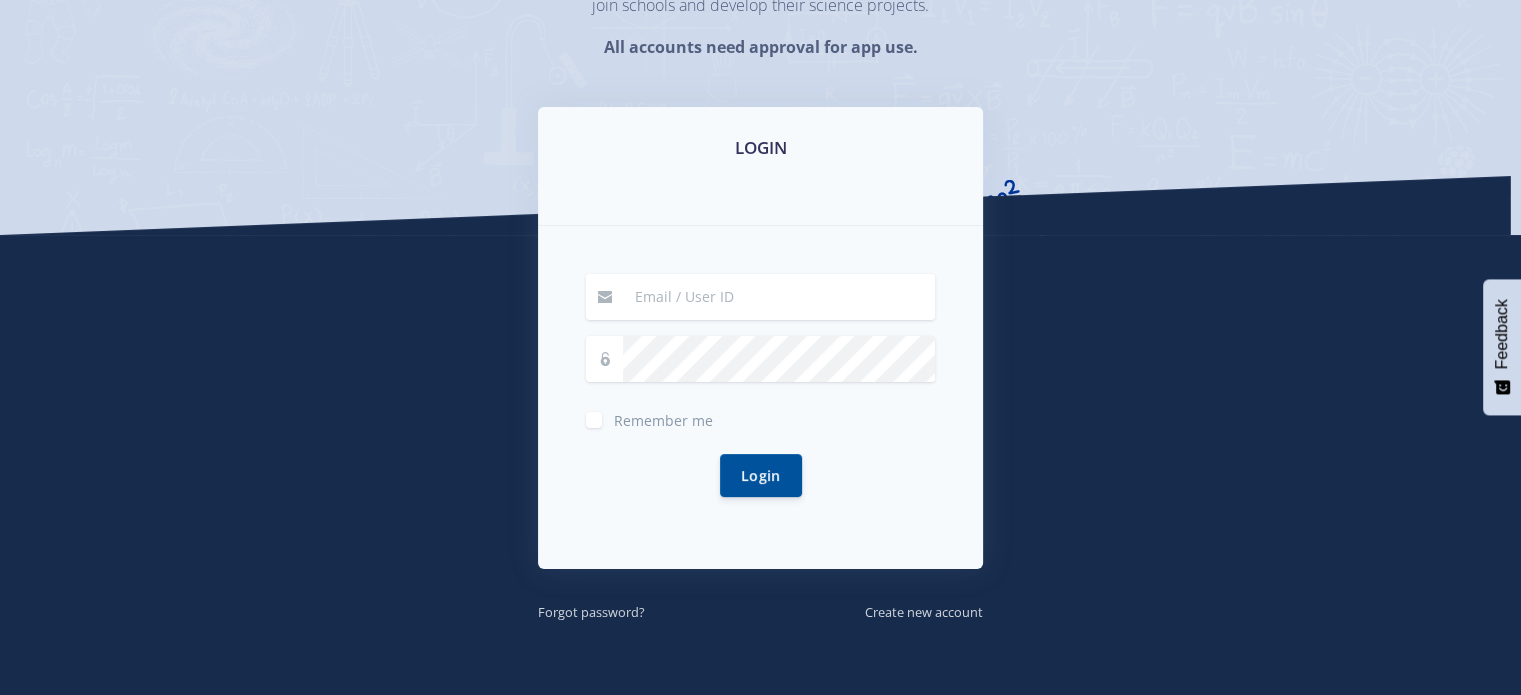 scroll, scrollTop: 142, scrollLeft: 0, axis: vertical 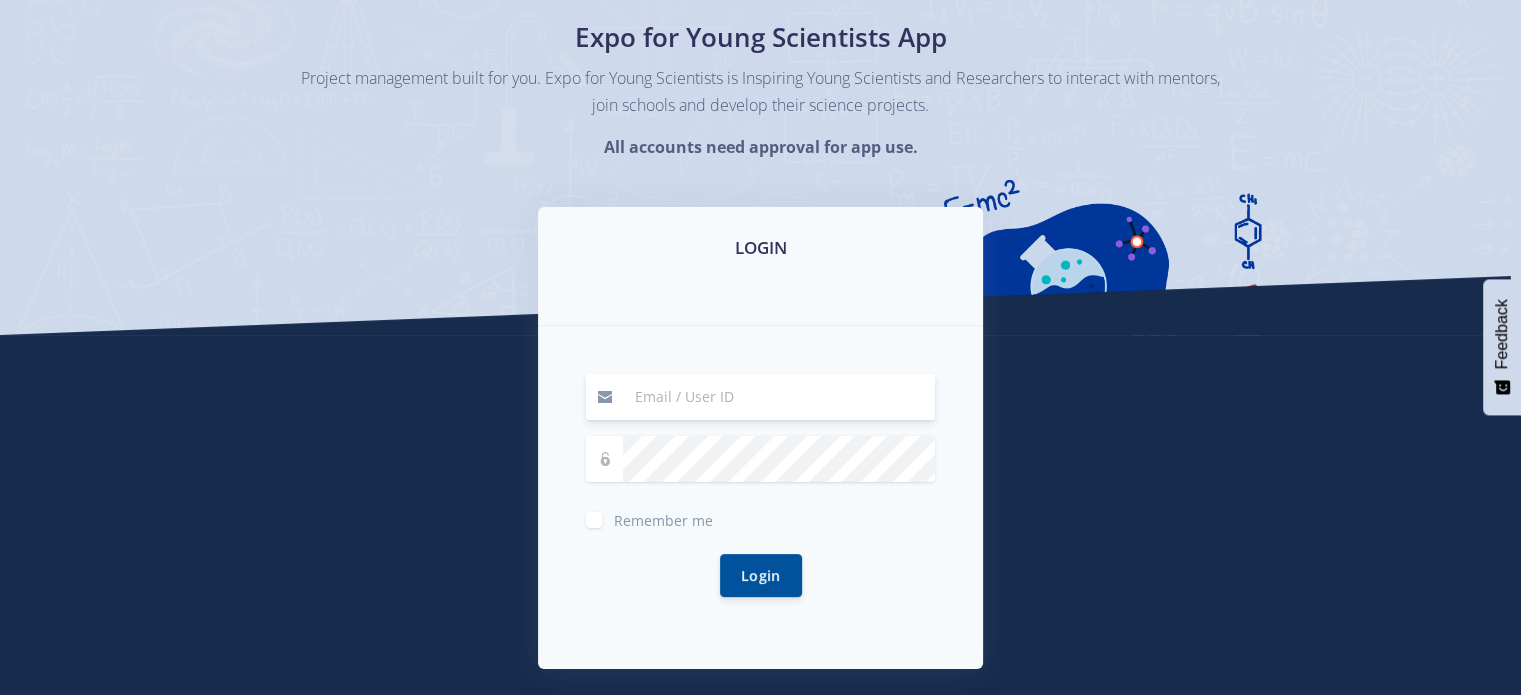 click at bounding box center (779, 397) 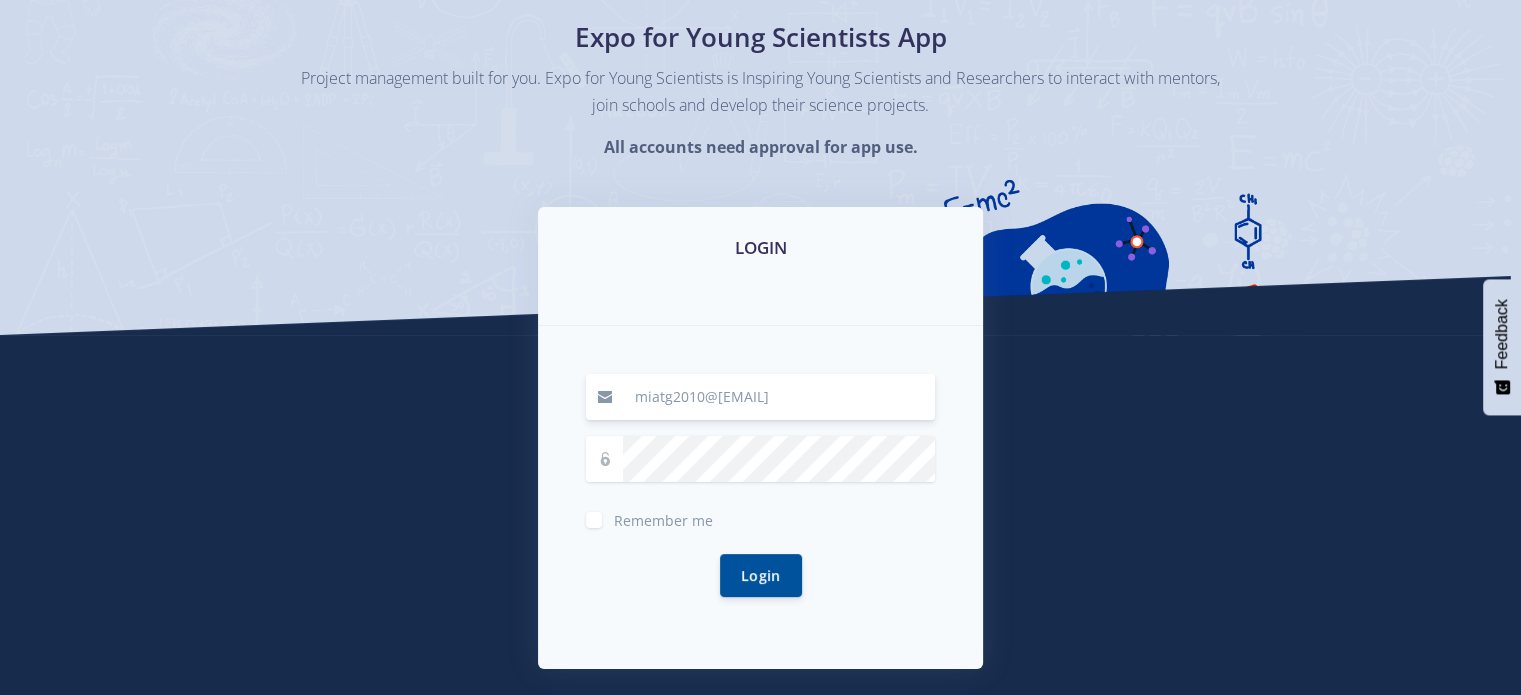 type on "miatg2010@gmail.com" 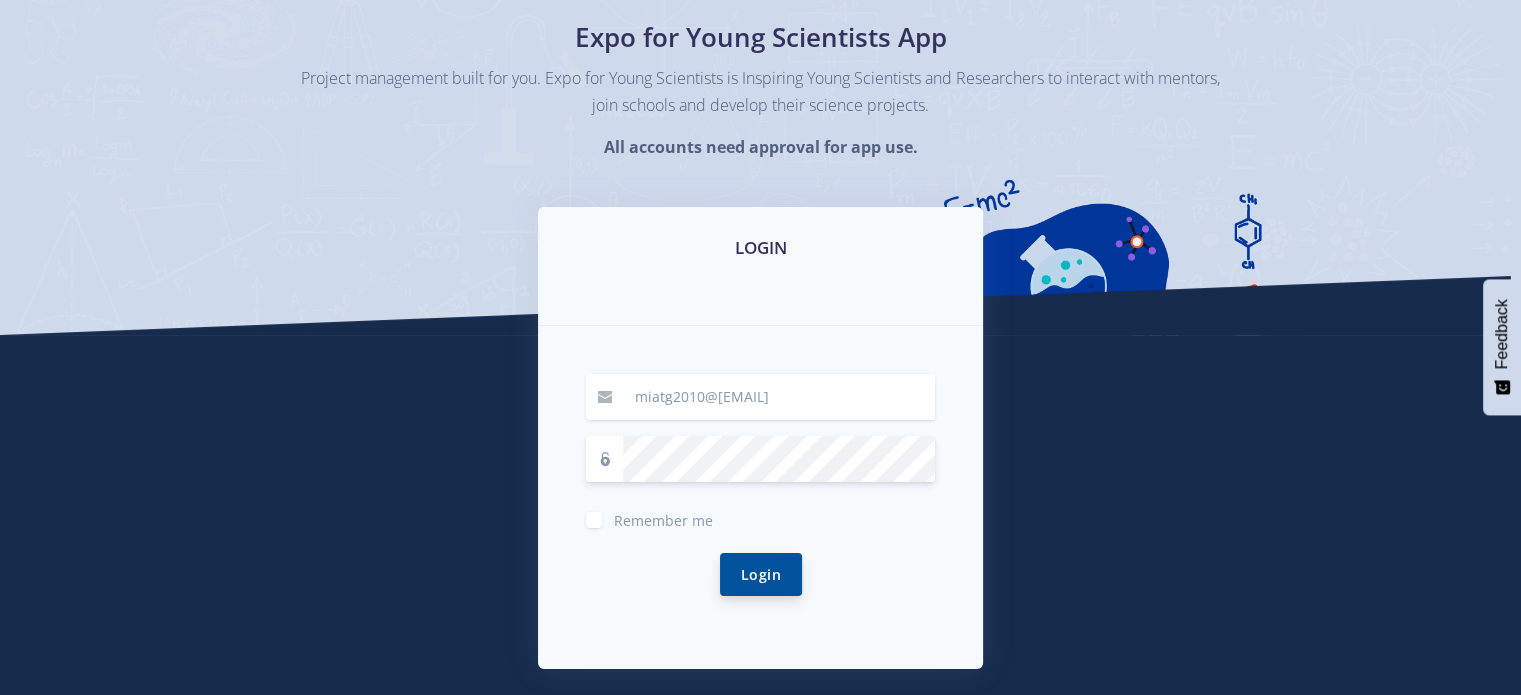 click on "Login" at bounding box center [761, 574] 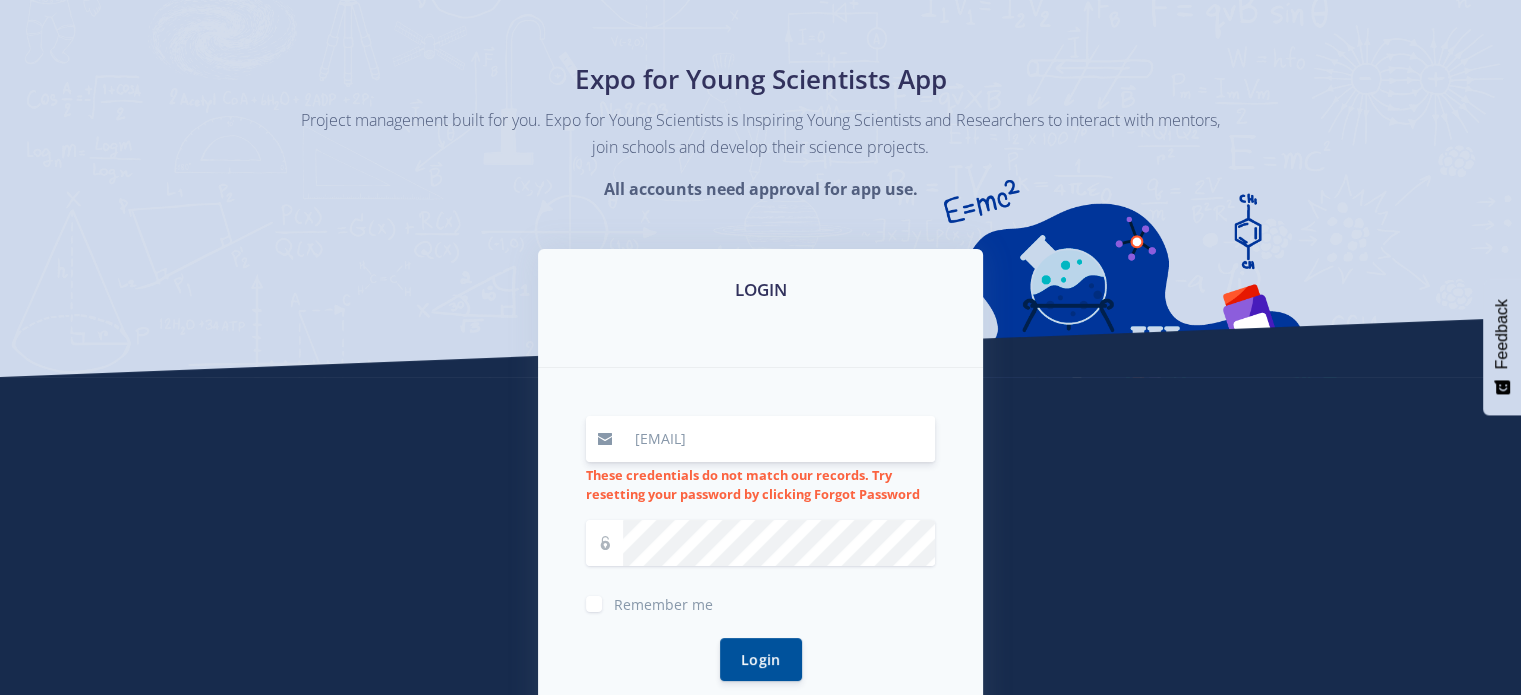 scroll, scrollTop: 200, scrollLeft: 0, axis: vertical 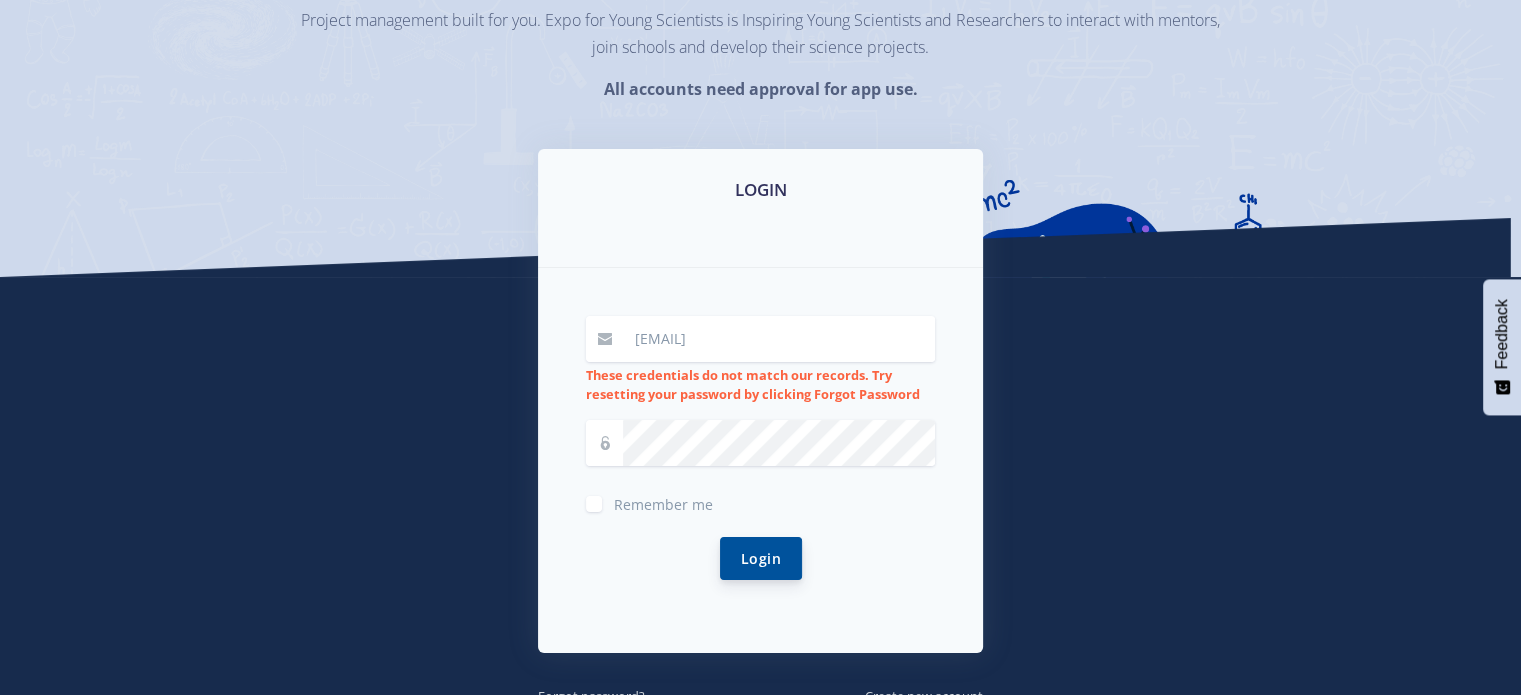 click on "Login" at bounding box center [761, 558] 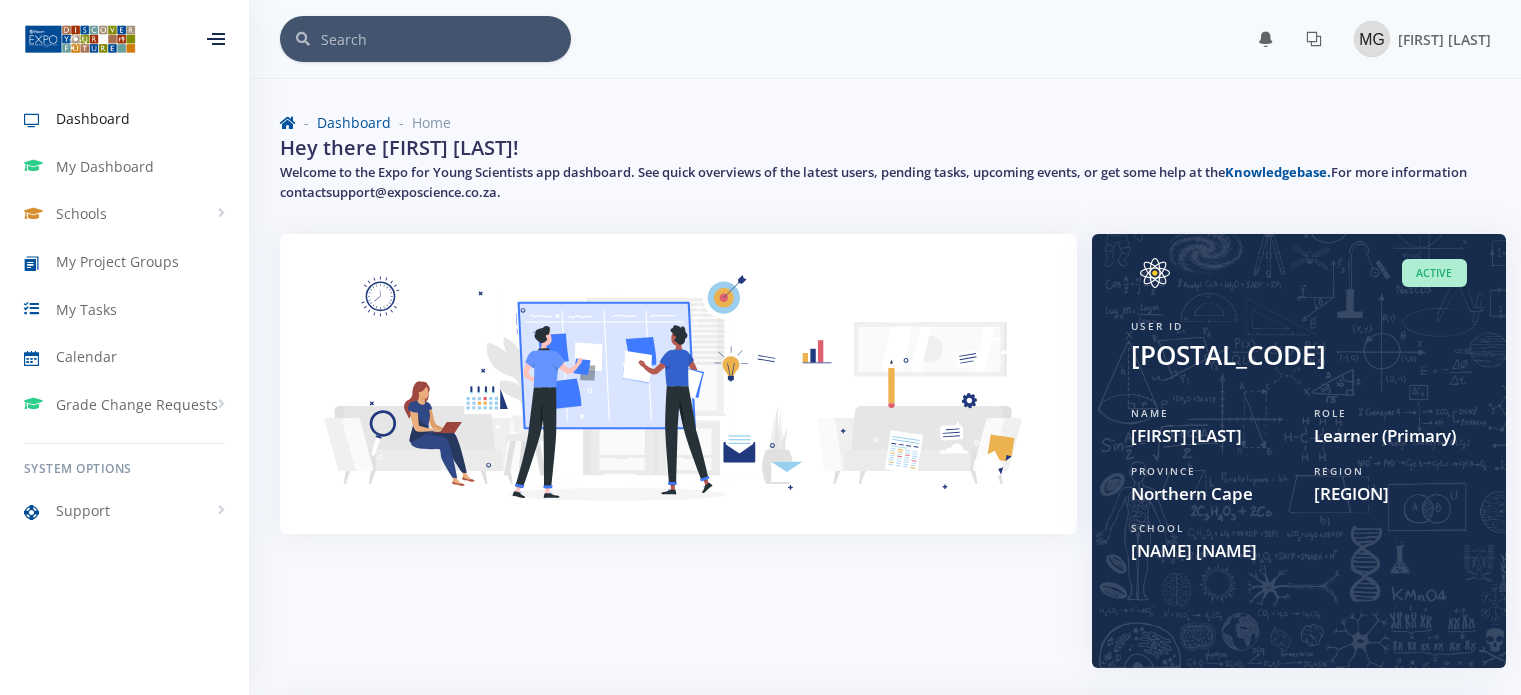 scroll, scrollTop: 0, scrollLeft: 0, axis: both 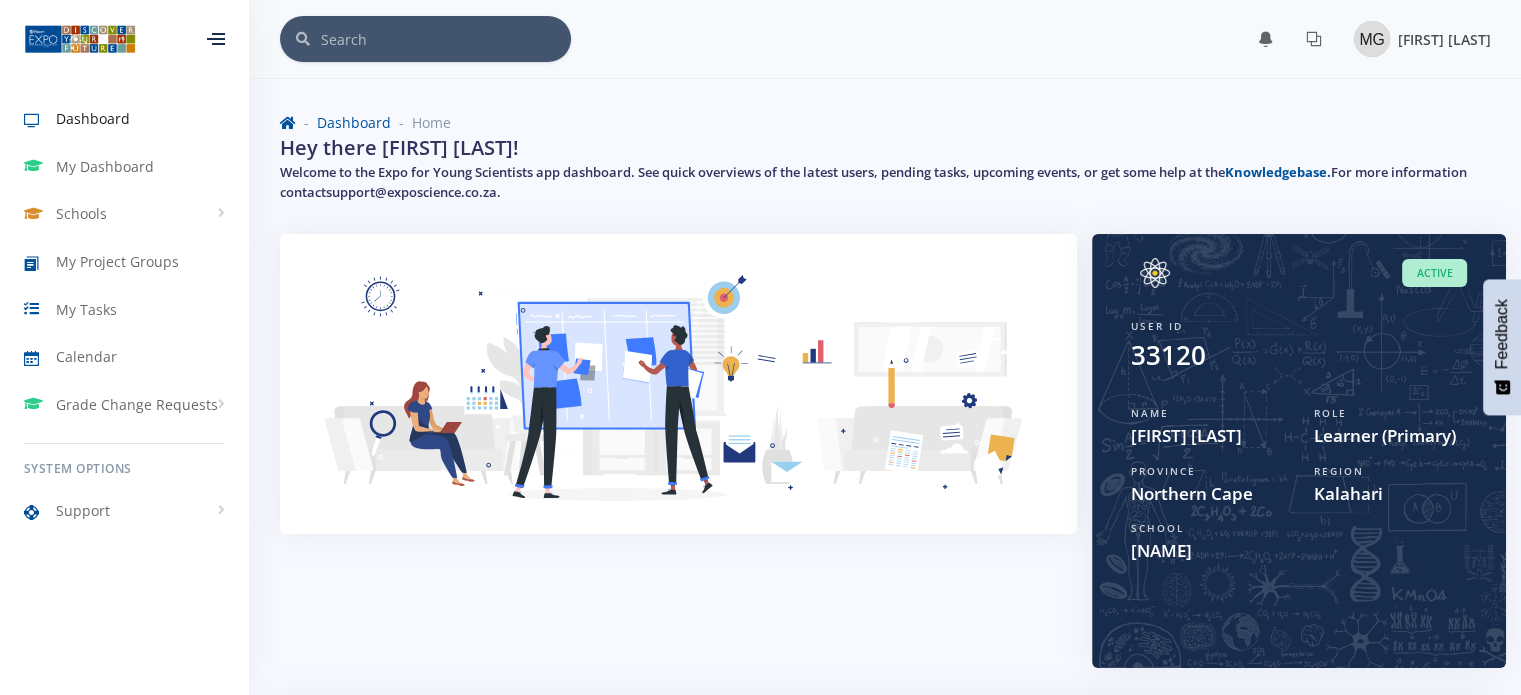 click at bounding box center (1372, 39) 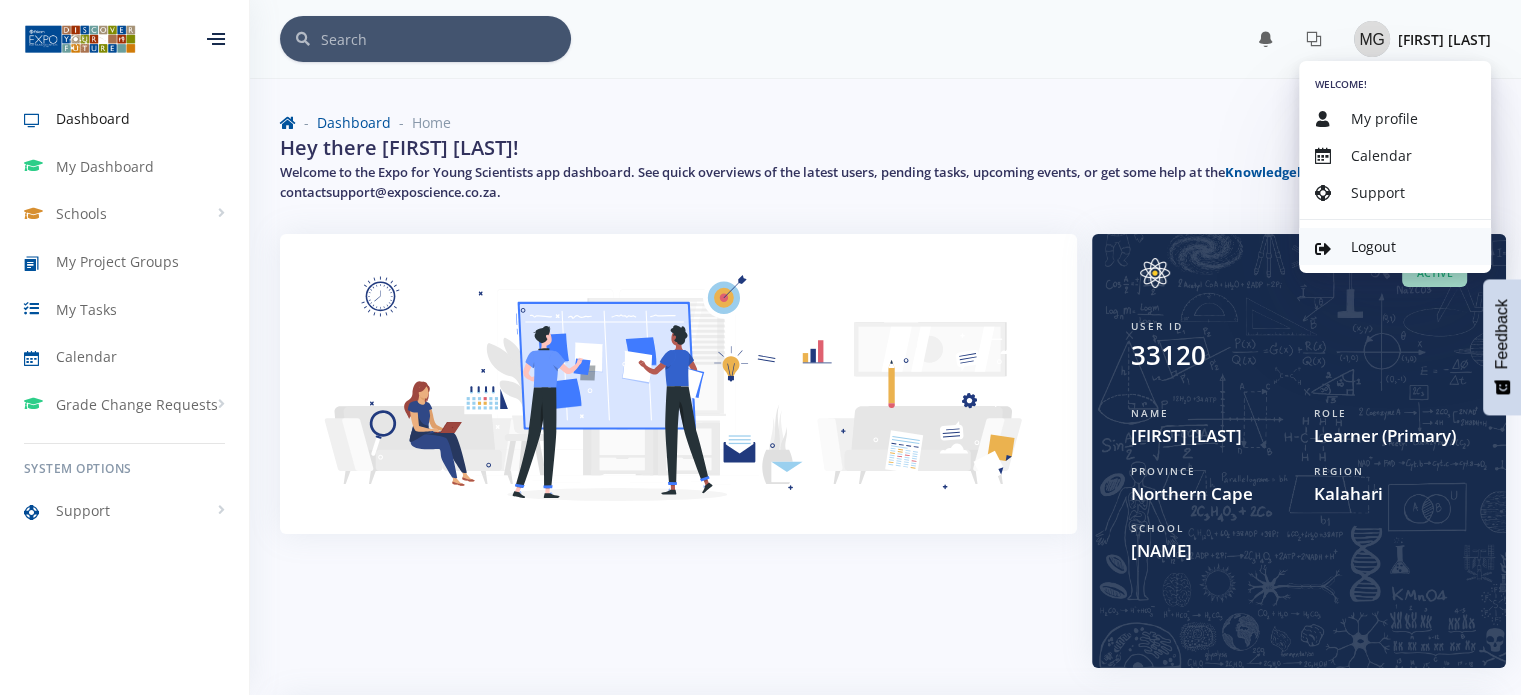 click on "Logout" at bounding box center [1373, 246] 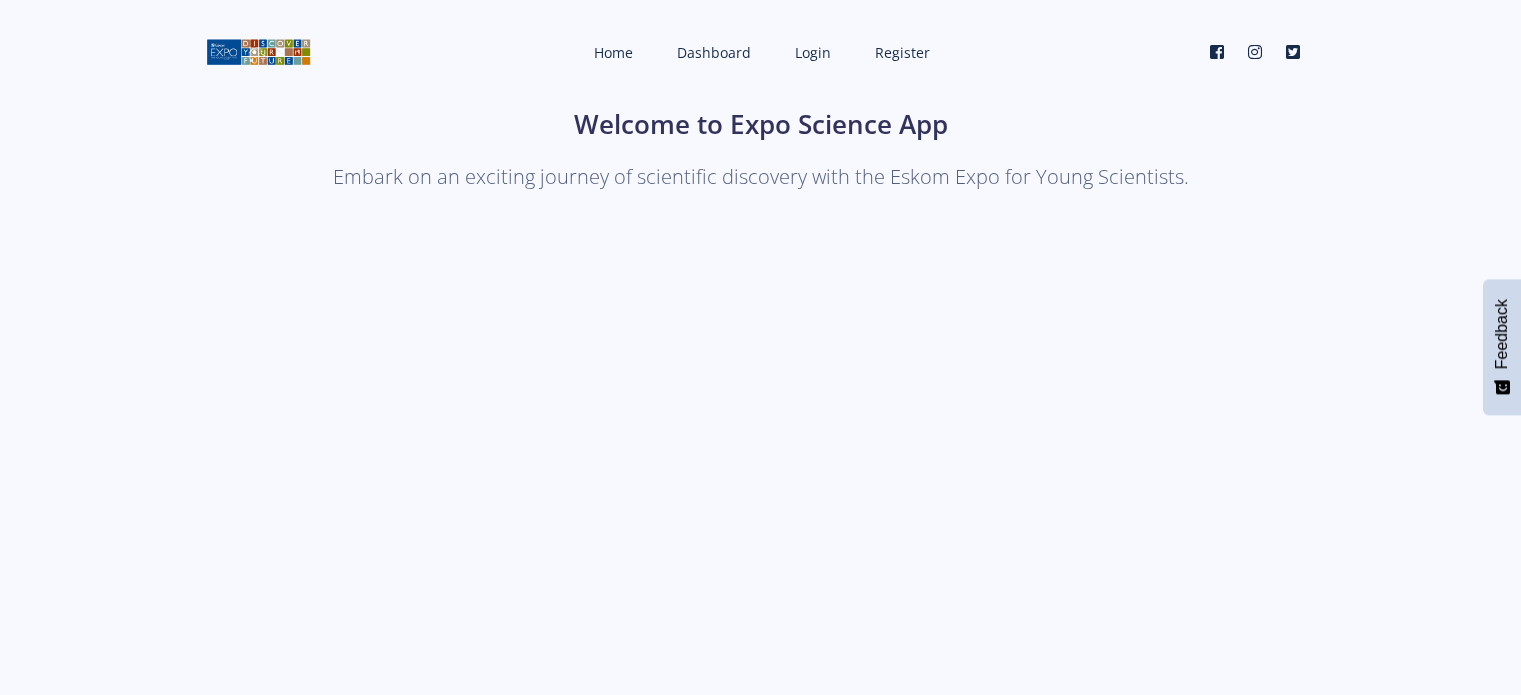 scroll, scrollTop: 0, scrollLeft: 0, axis: both 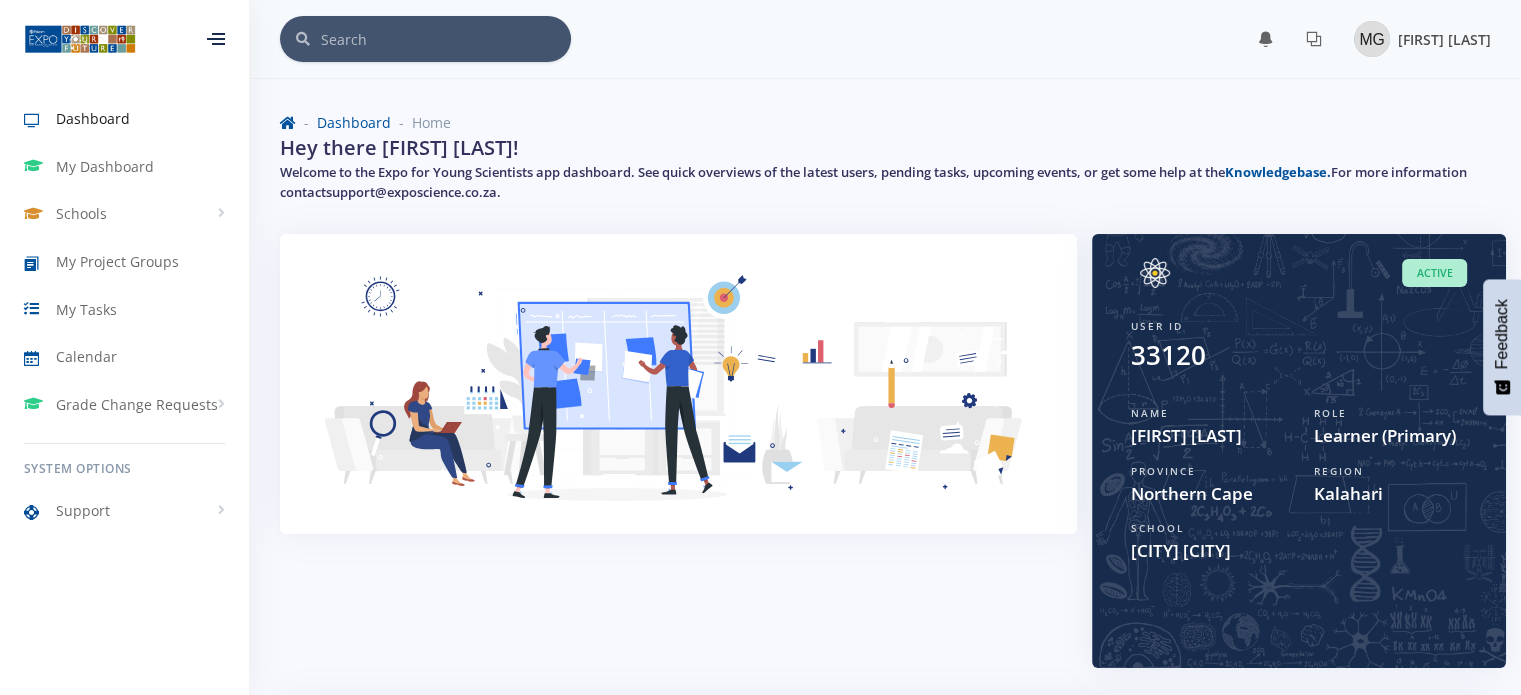 click at bounding box center [1372, 39] 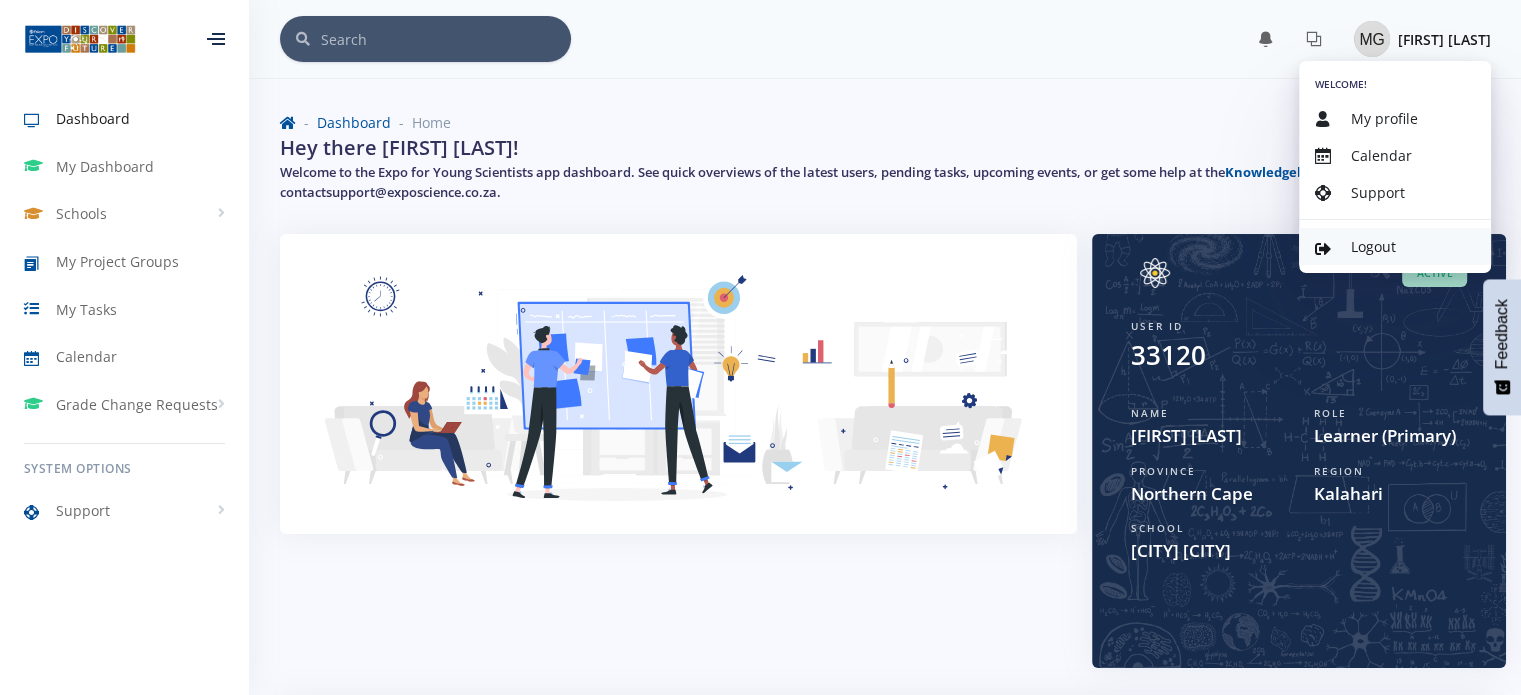 click on "Logout" at bounding box center [1373, 246] 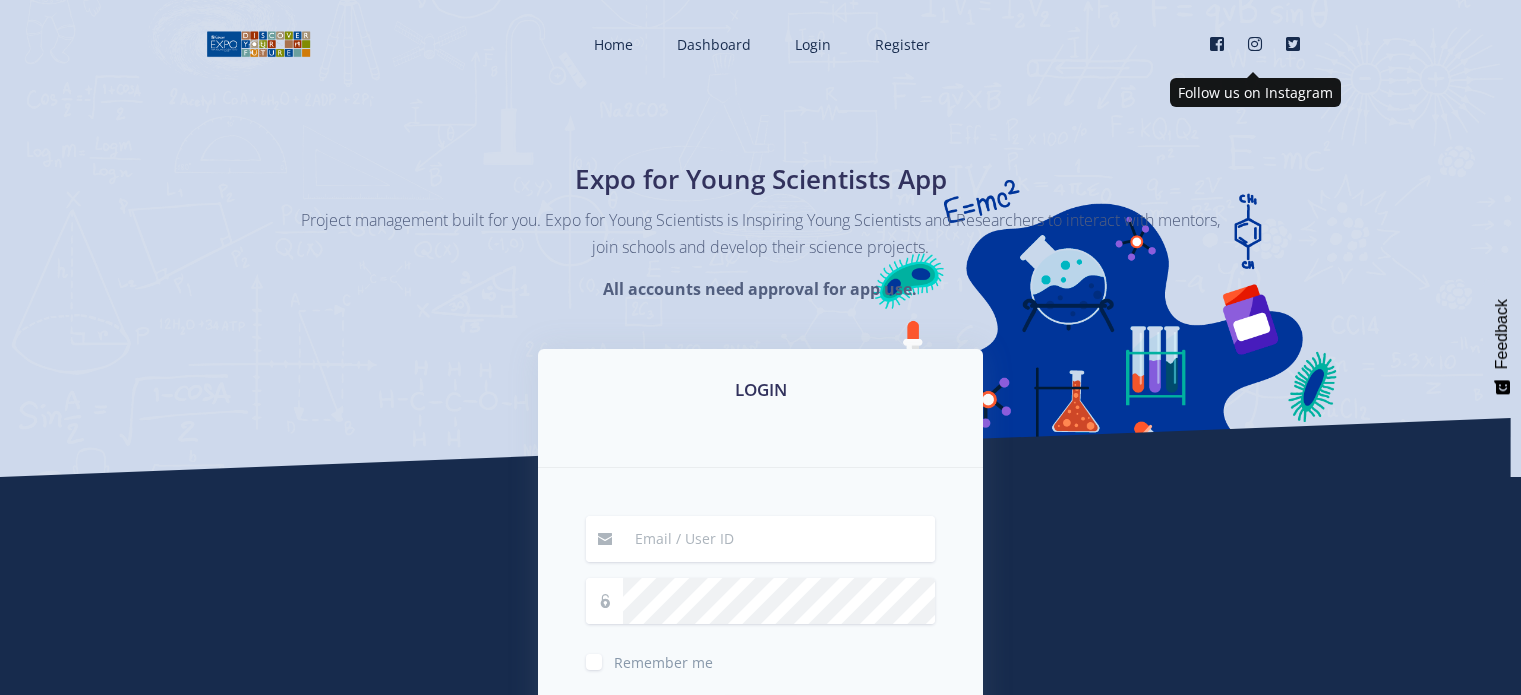 scroll, scrollTop: 0, scrollLeft: 0, axis: both 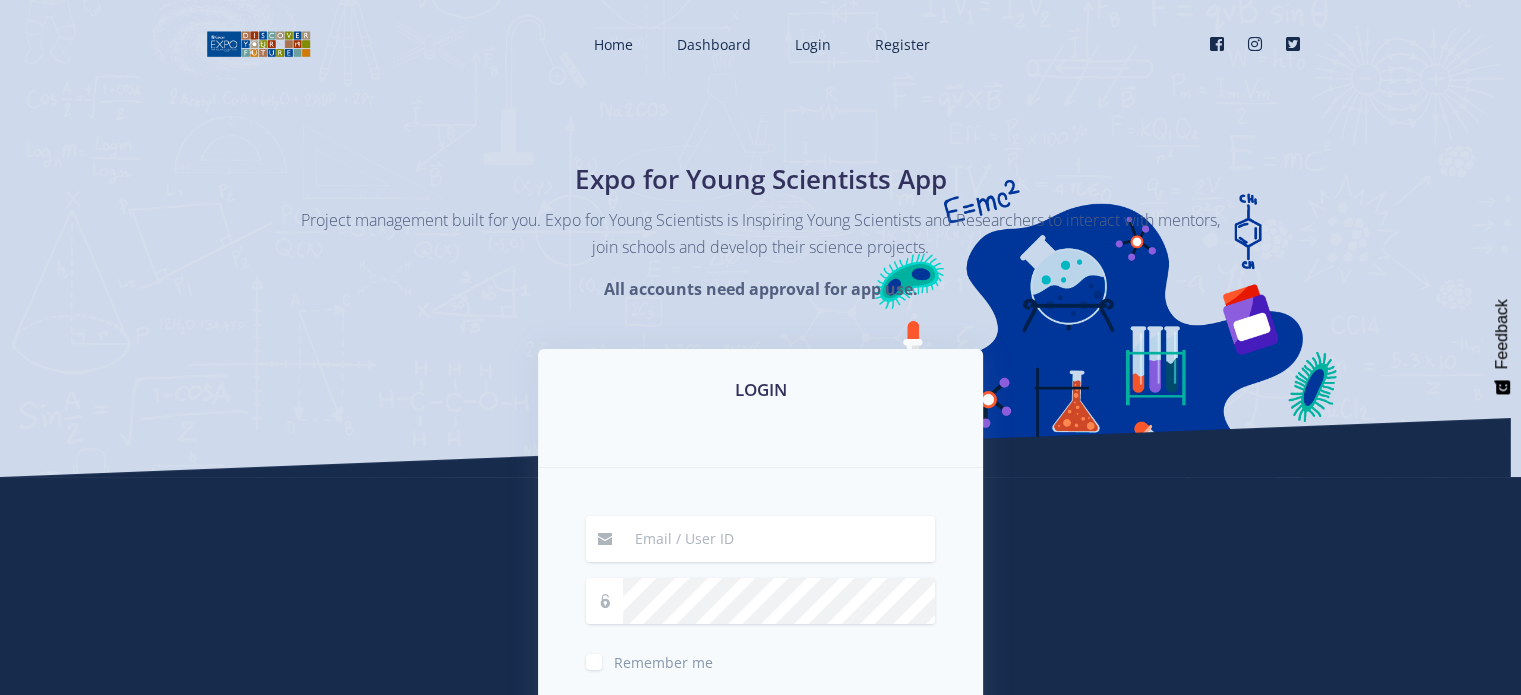 click at bounding box center (779, 539) 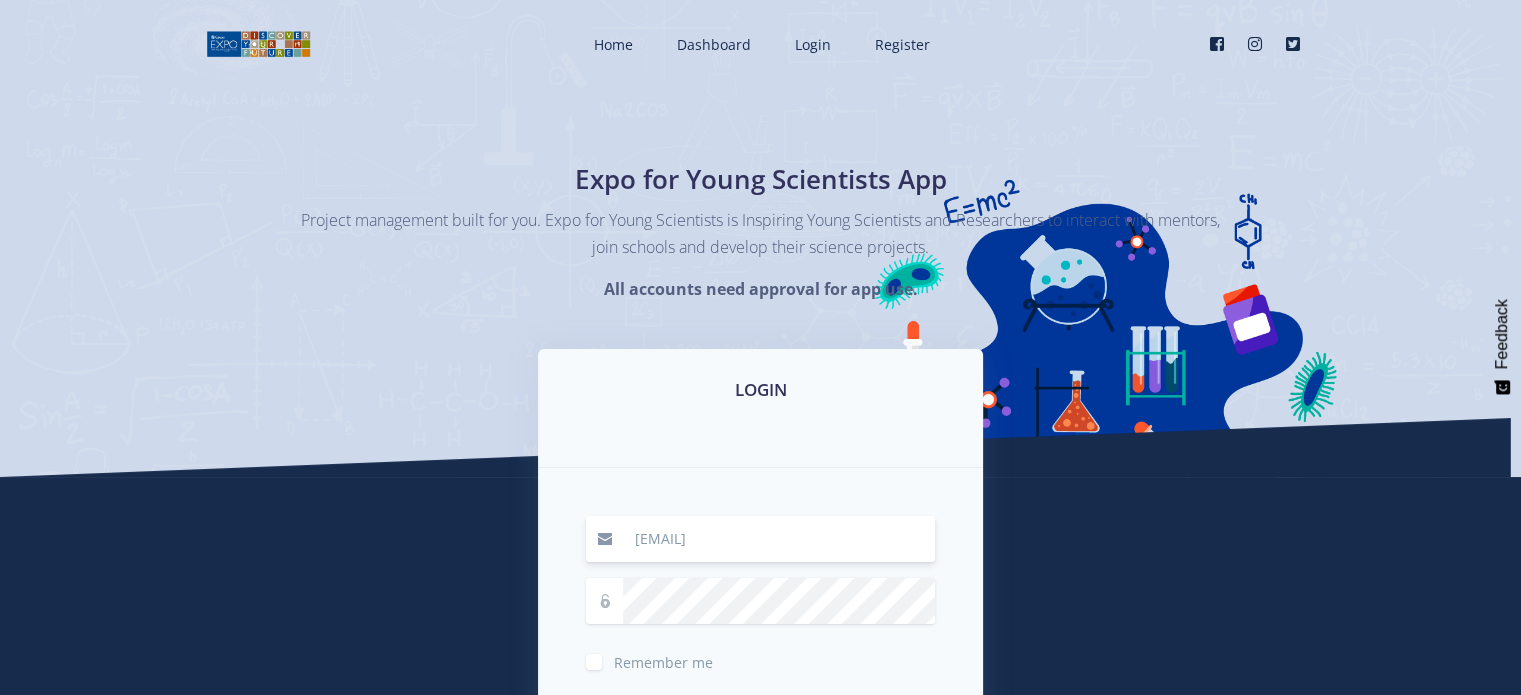 type on "[EMAIL]" 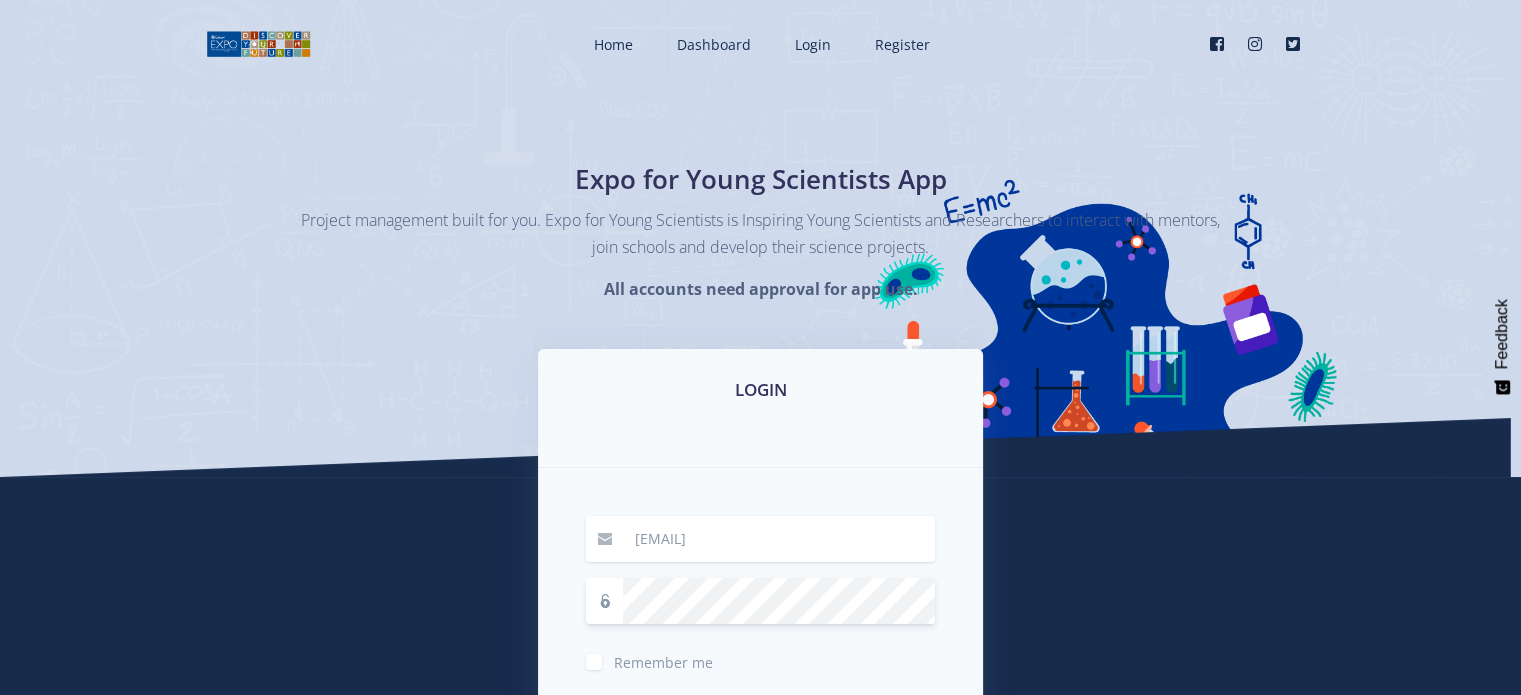 scroll, scrollTop: 300, scrollLeft: 0, axis: vertical 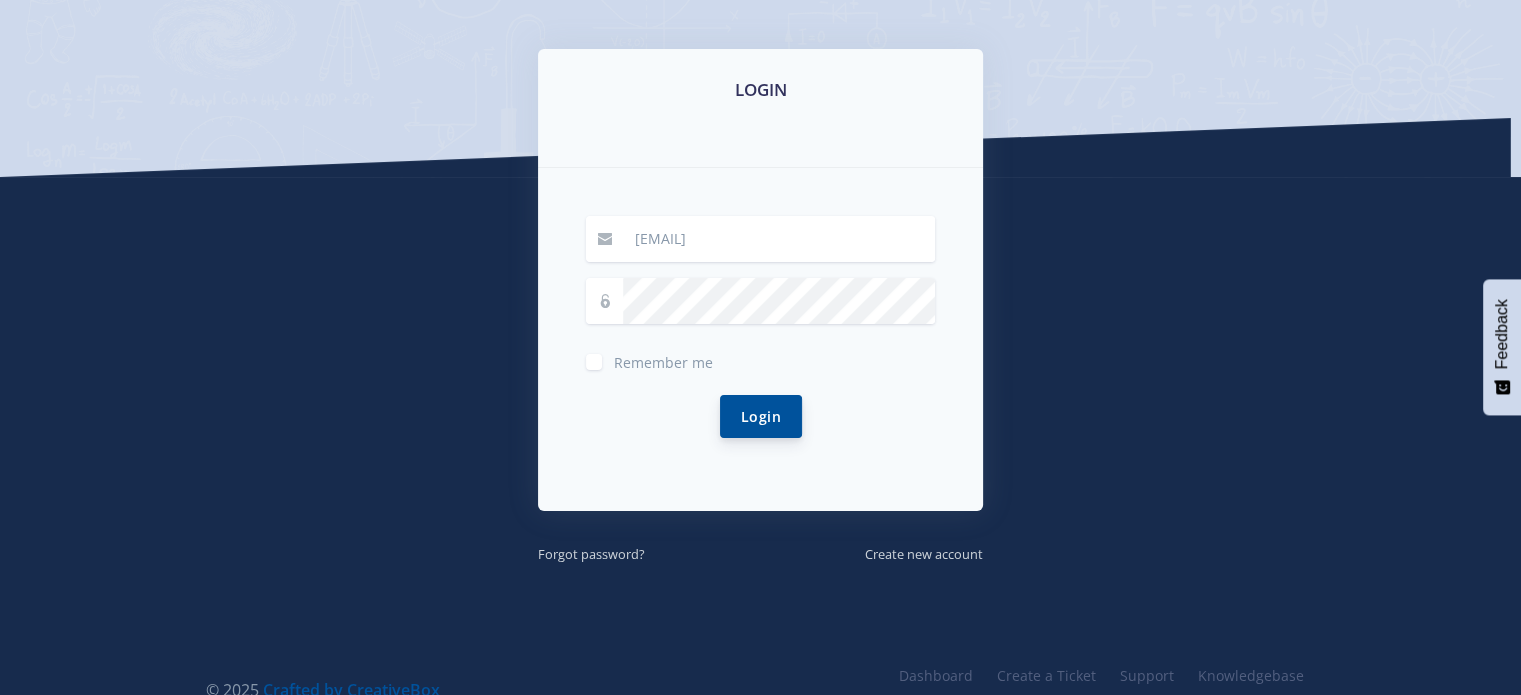 click on "Login" at bounding box center (761, 416) 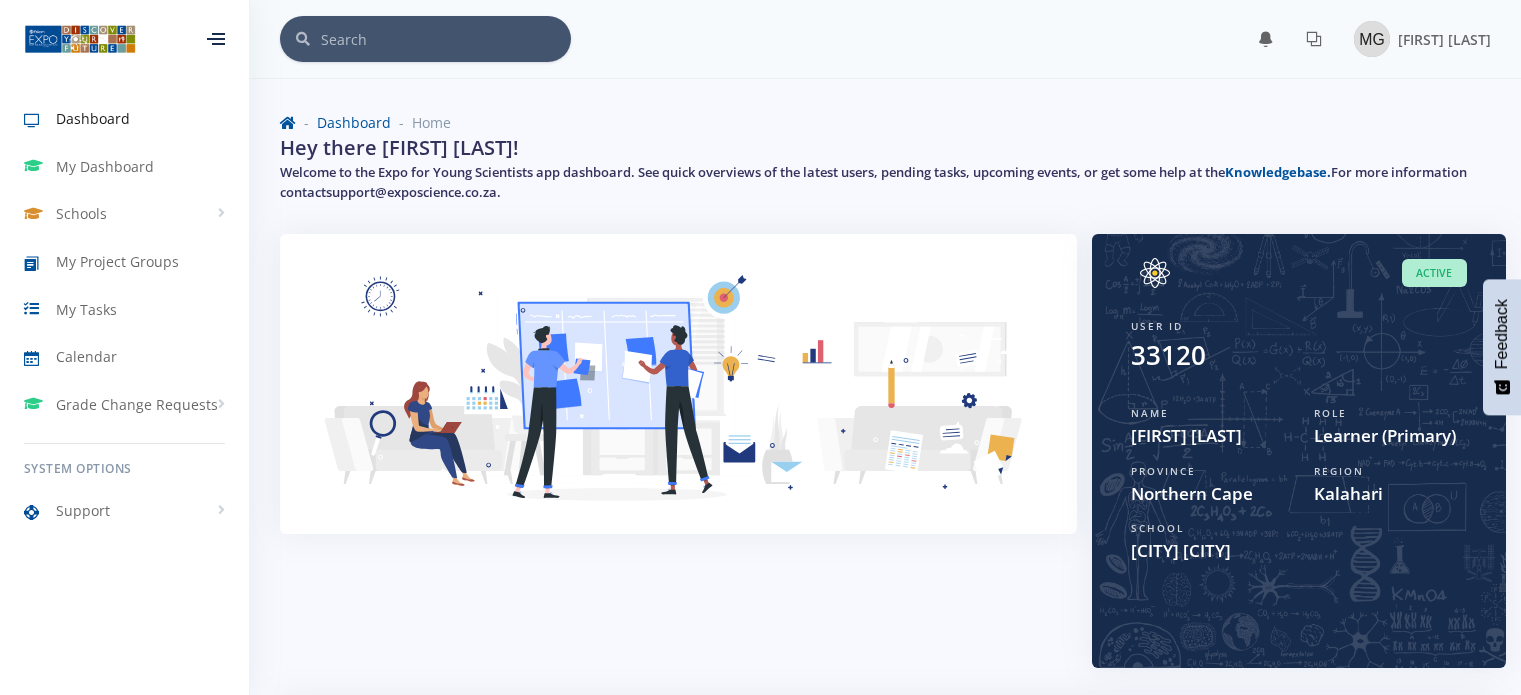 scroll, scrollTop: 0, scrollLeft: 0, axis: both 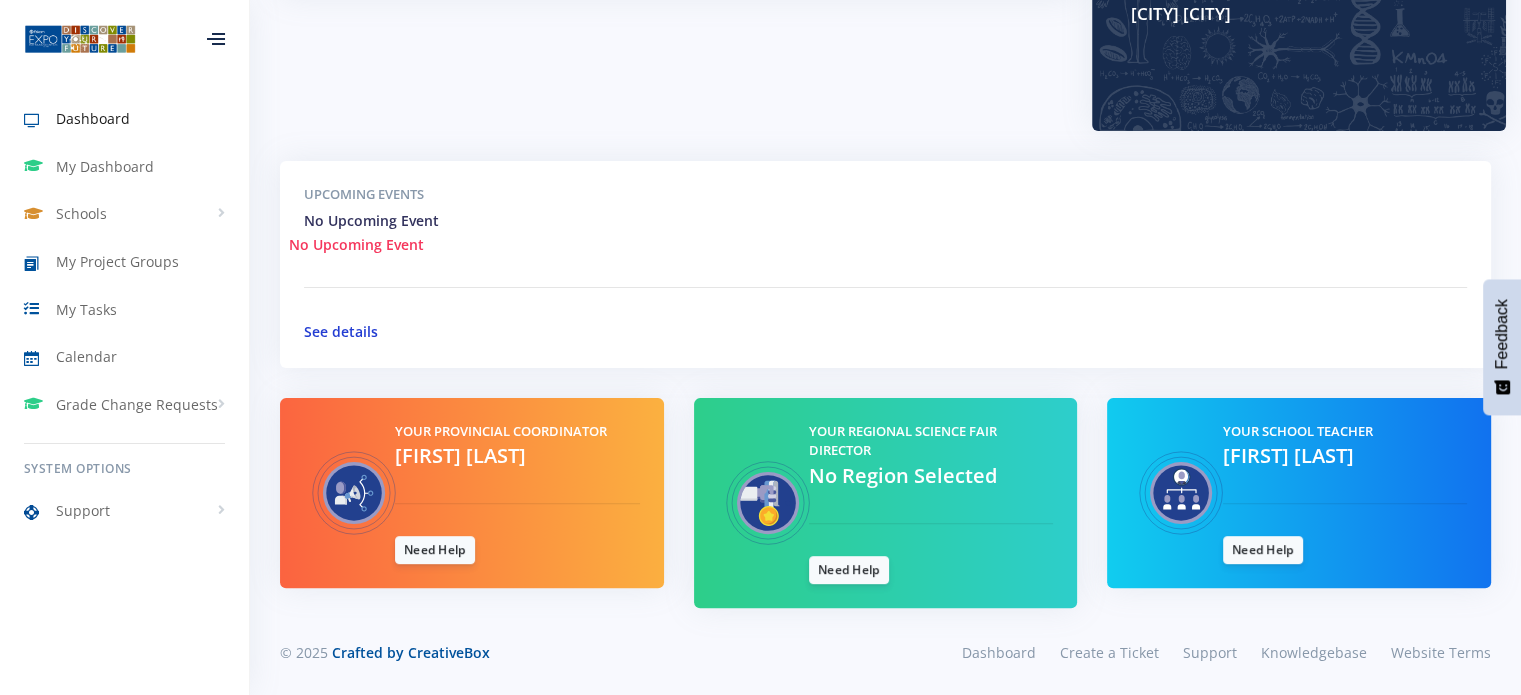 click on "See details" at bounding box center [341, 331] 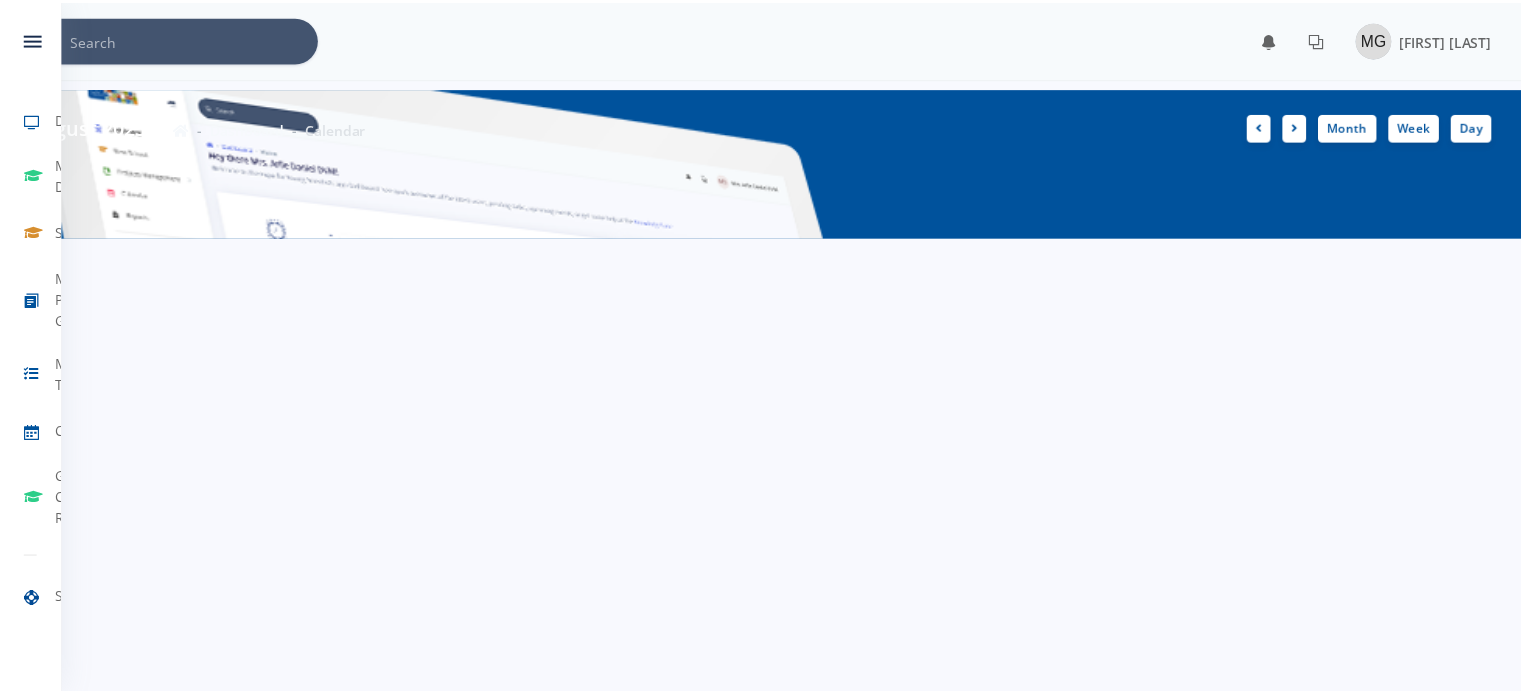 scroll, scrollTop: 0, scrollLeft: 0, axis: both 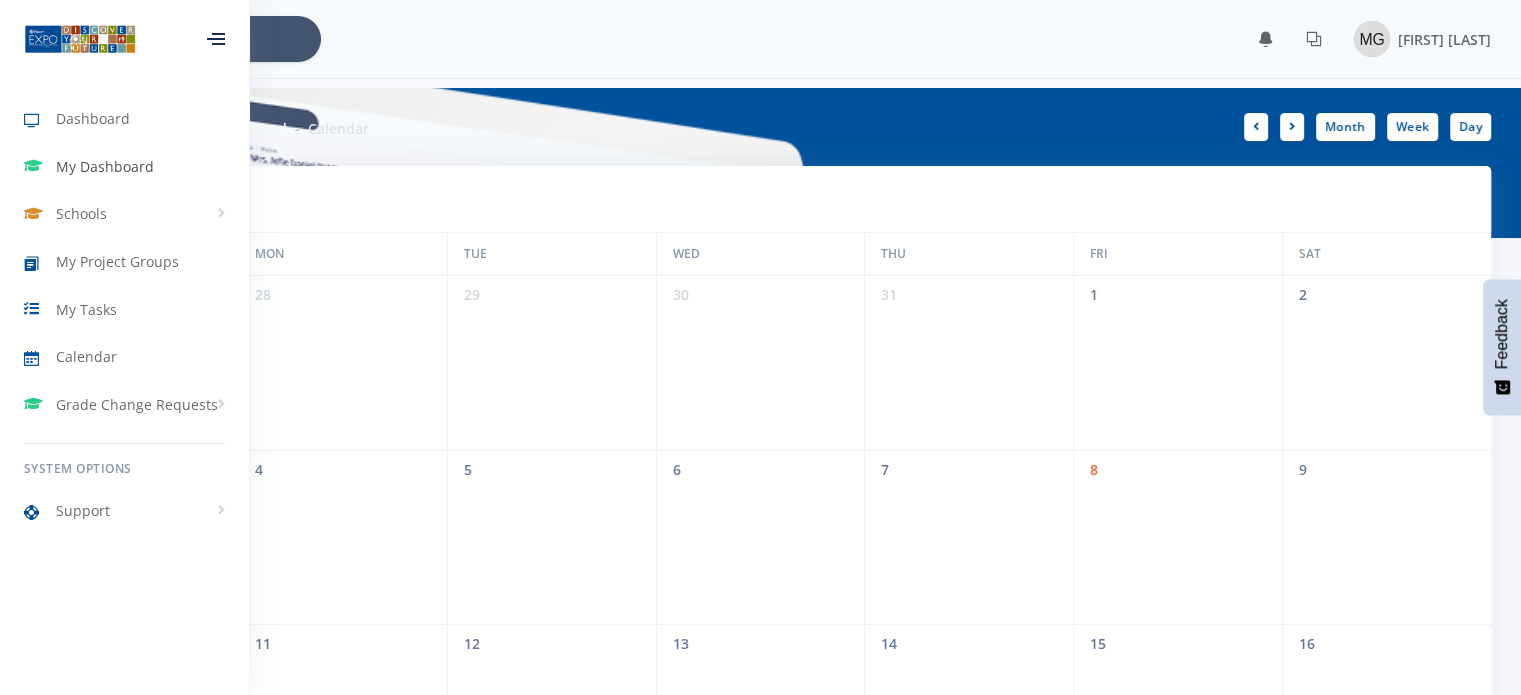 click on "My Dashboard" at bounding box center [105, 166] 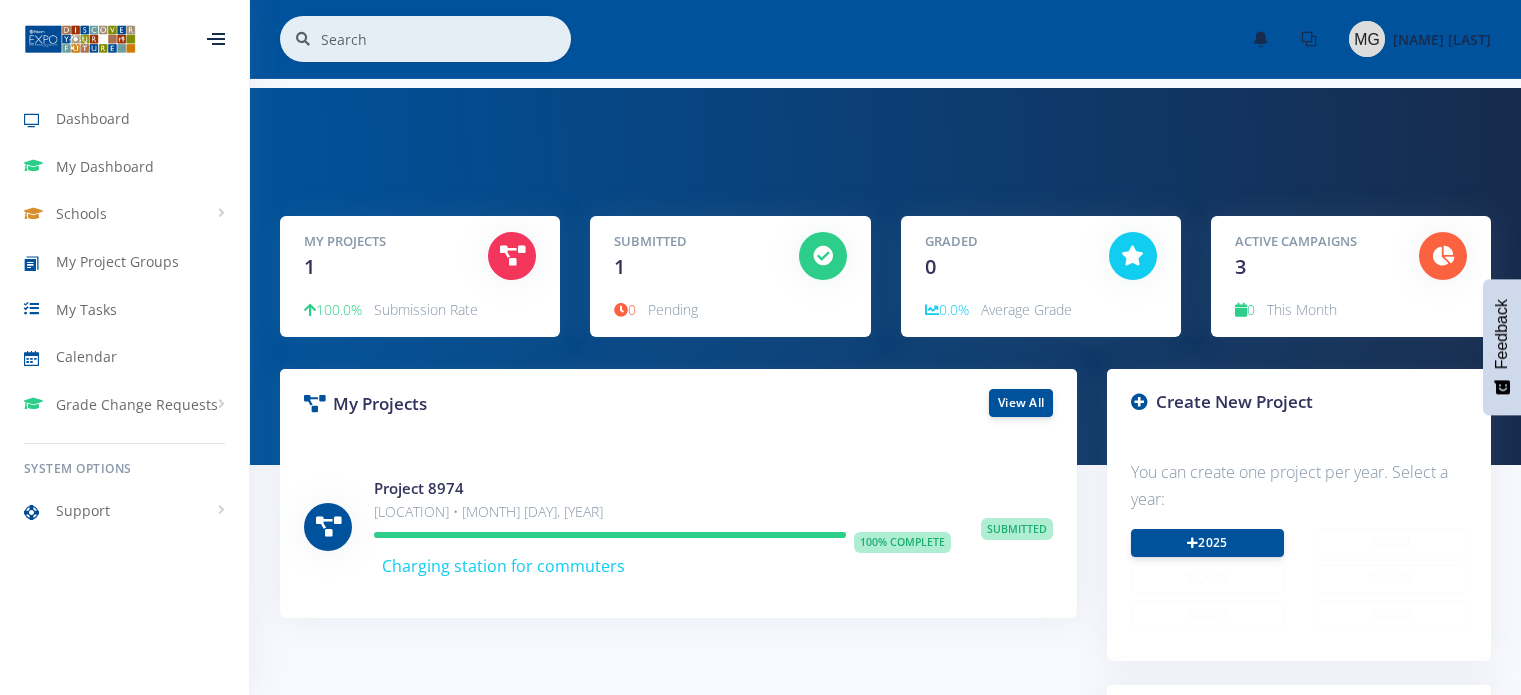 scroll, scrollTop: 0, scrollLeft: 0, axis: both 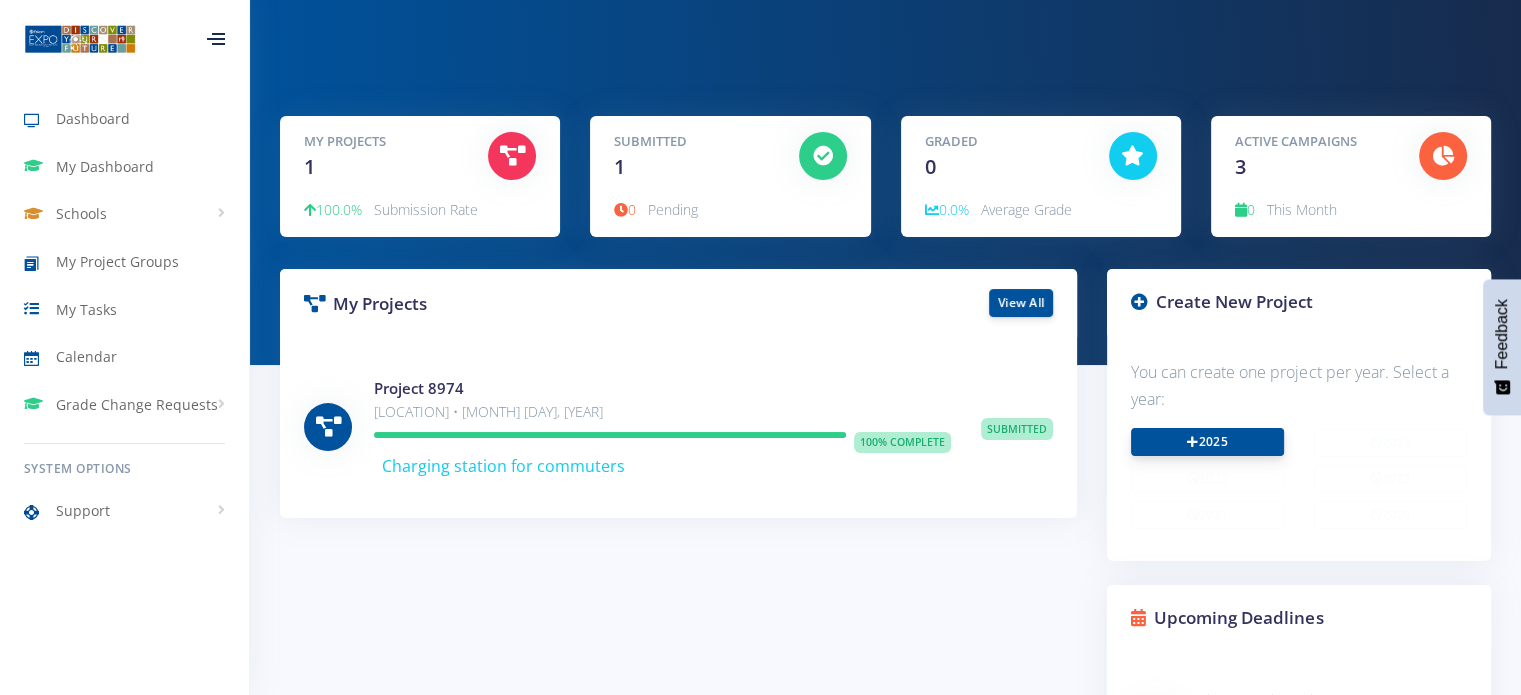 click on "2025" at bounding box center (1207, 442) 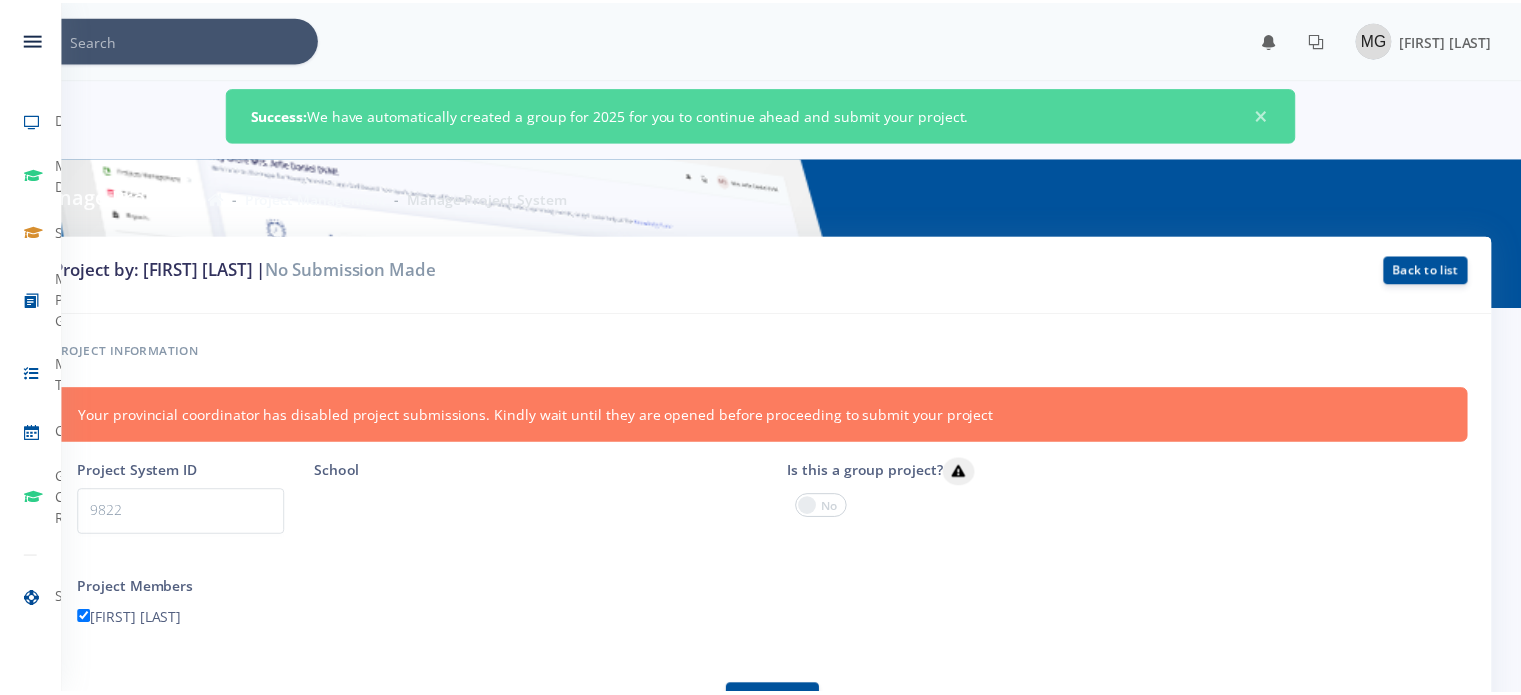 scroll, scrollTop: 0, scrollLeft: 0, axis: both 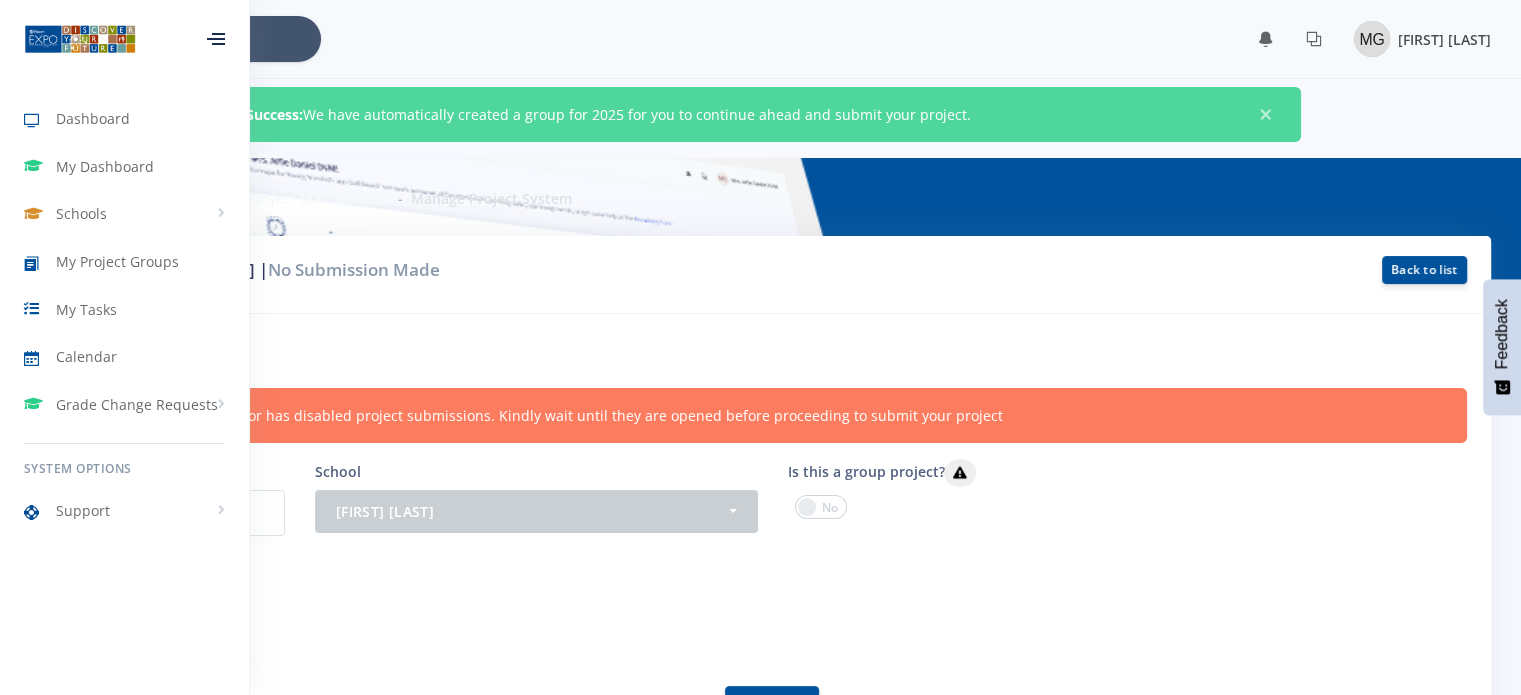 click at bounding box center [1372, 39] 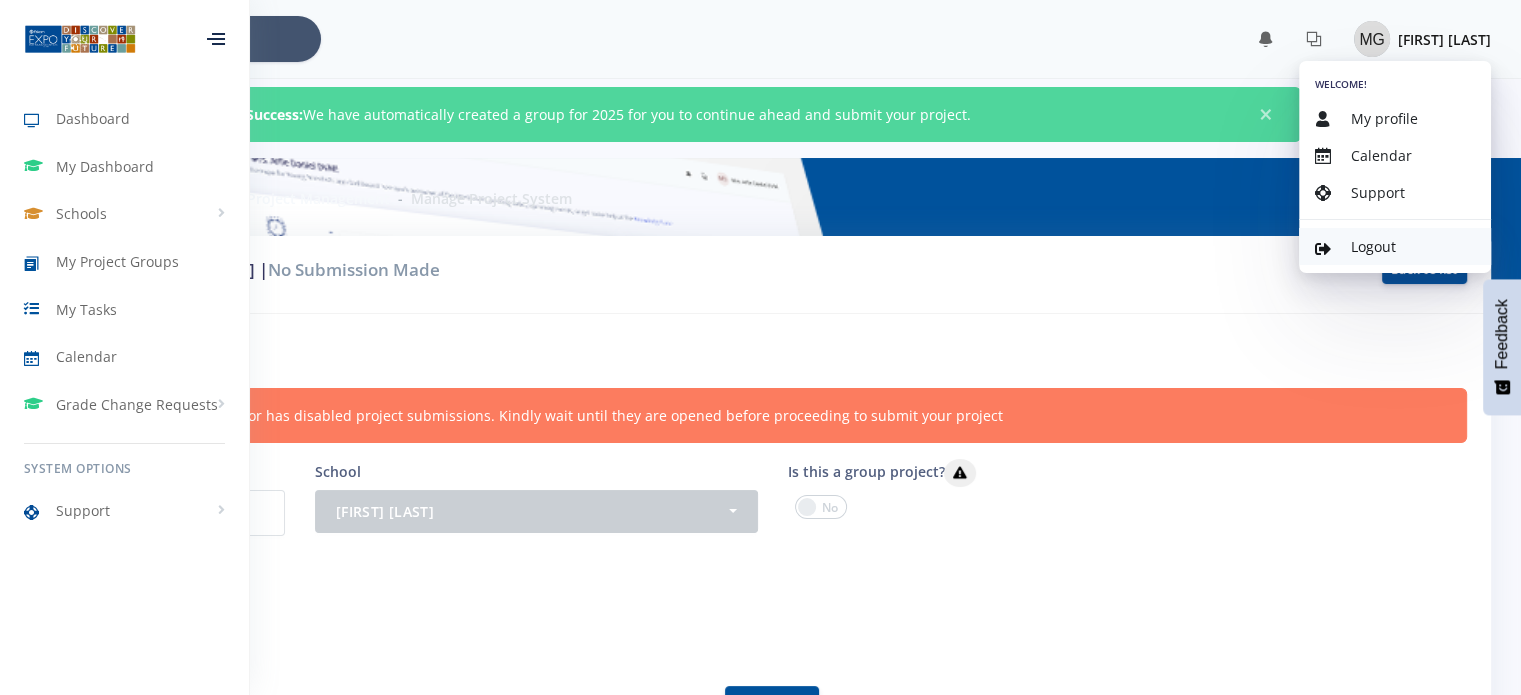 click on "Logout" at bounding box center [1373, 246] 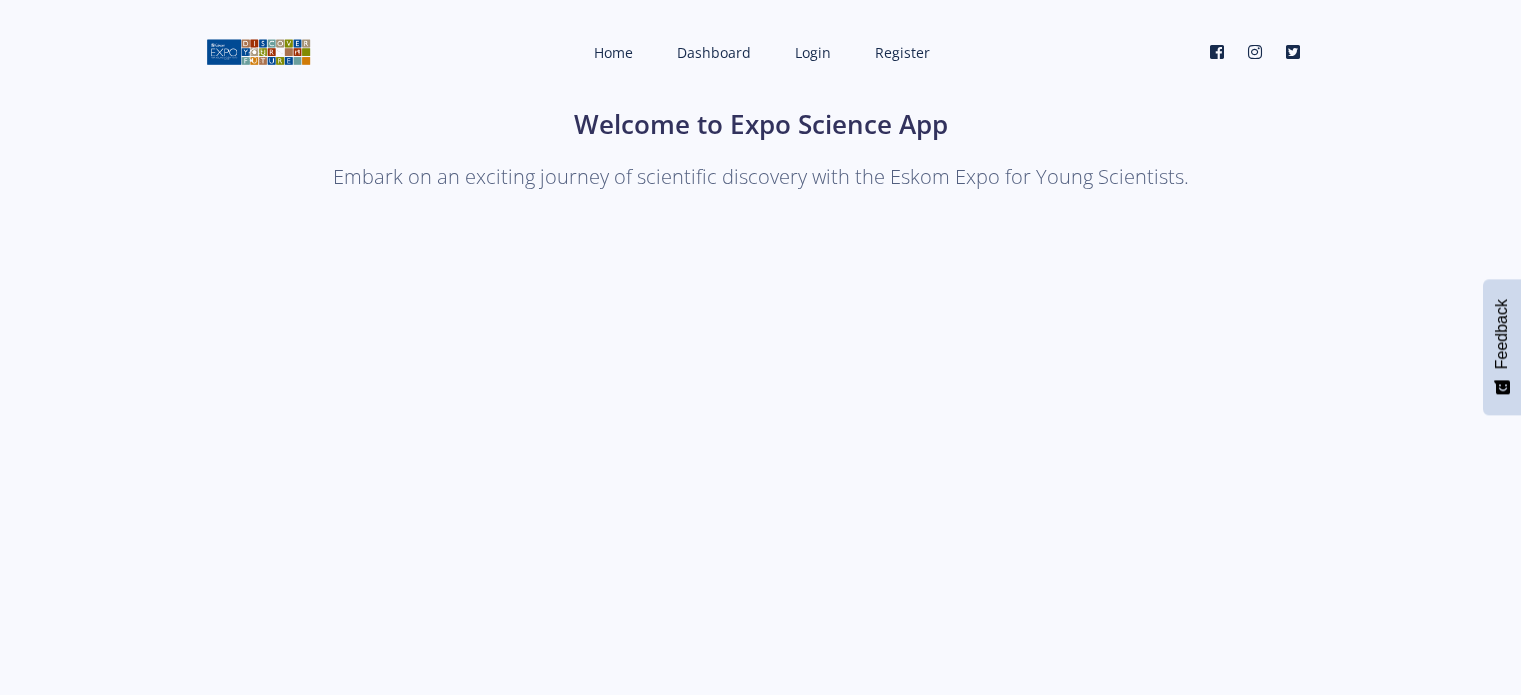 scroll, scrollTop: 0, scrollLeft: 0, axis: both 